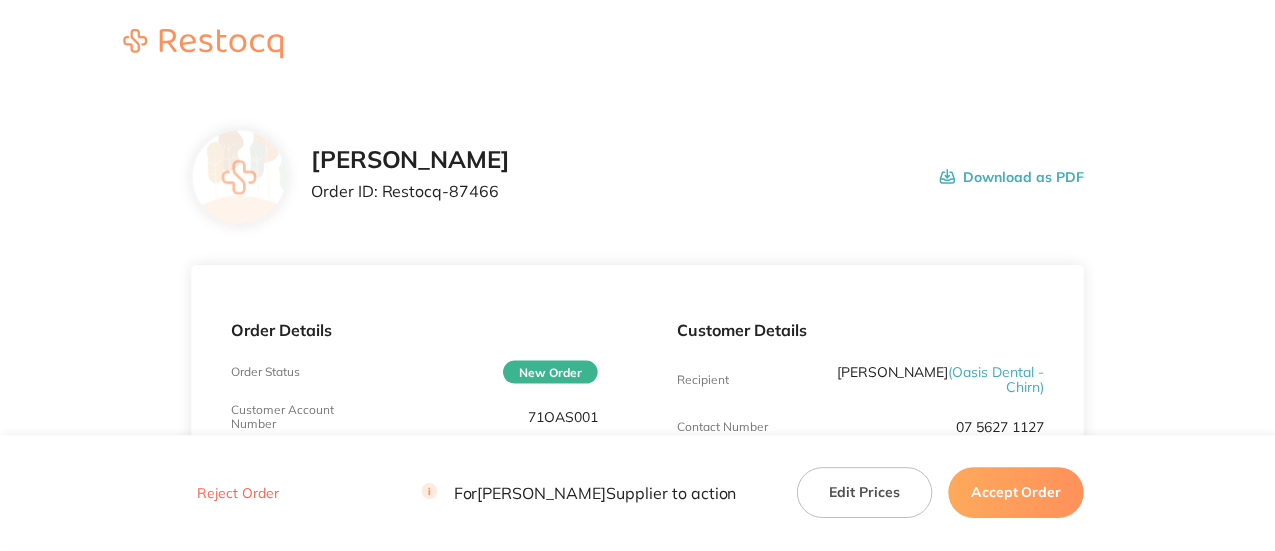 scroll, scrollTop: 0, scrollLeft: 0, axis: both 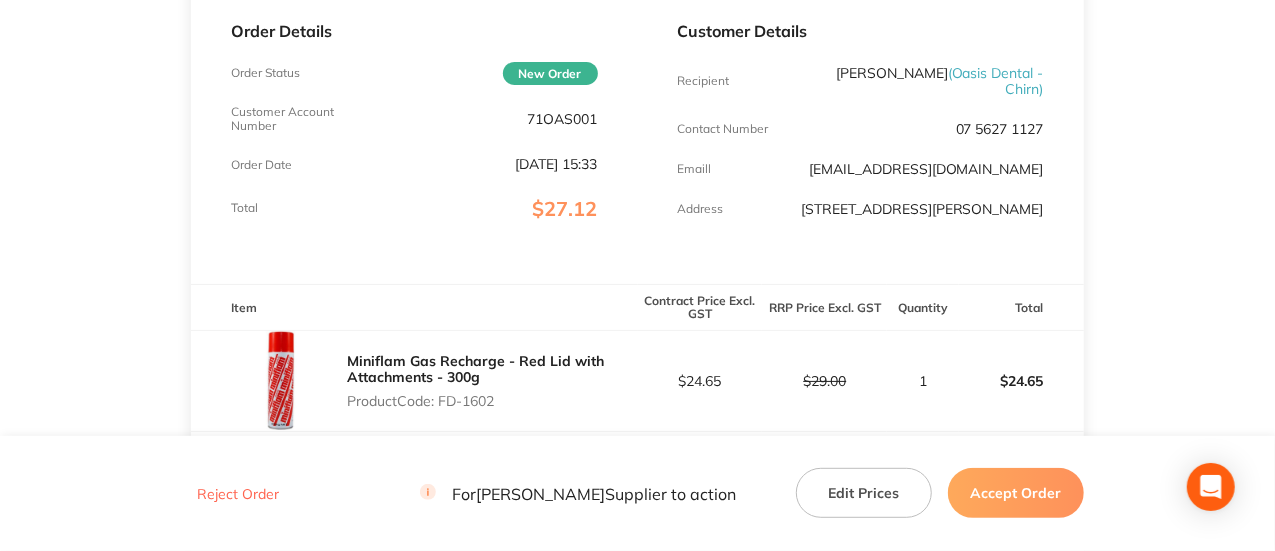 click on "71OAS001" at bounding box center [563, 119] 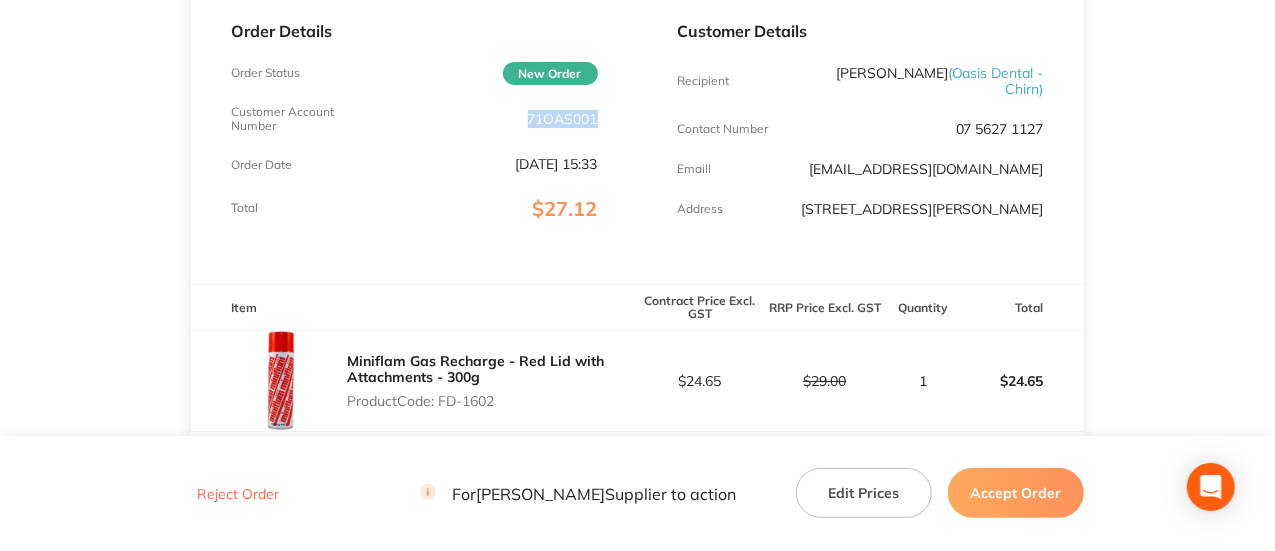 click on "71OAS001" at bounding box center (563, 119) 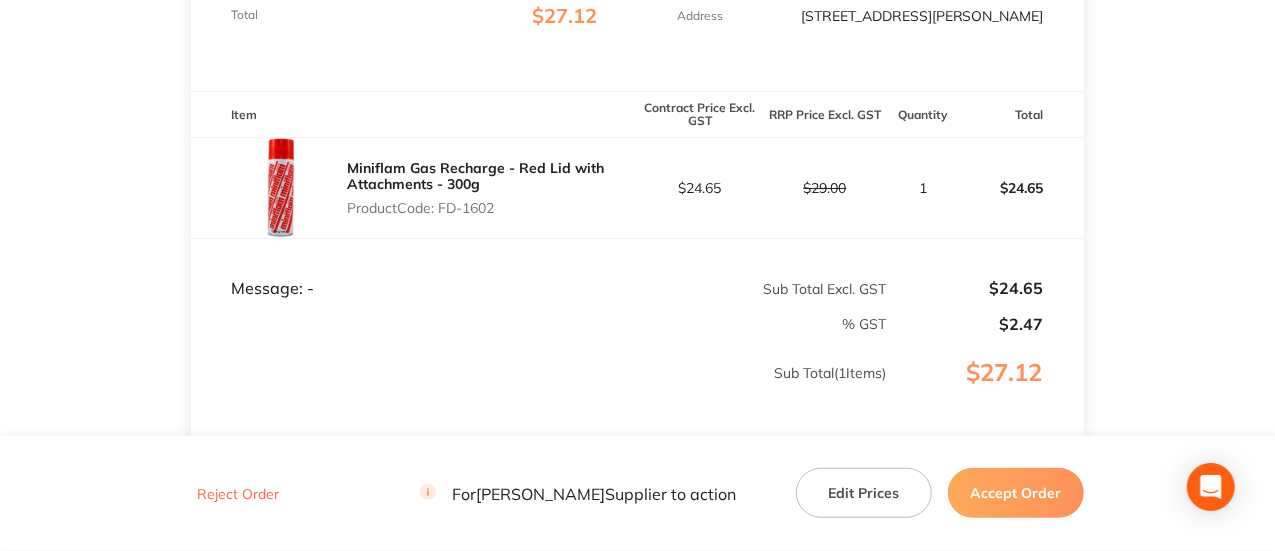 scroll, scrollTop: 493, scrollLeft: 0, axis: vertical 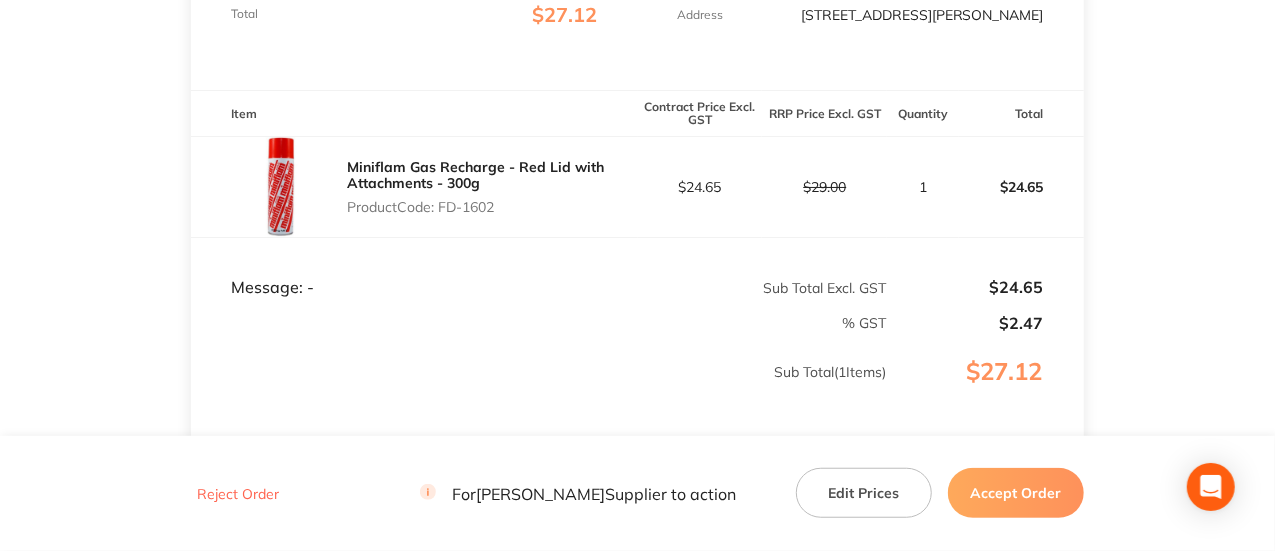 drag, startPoint x: 502, startPoint y: 217, endPoint x: 441, endPoint y: 218, distance: 61.008198 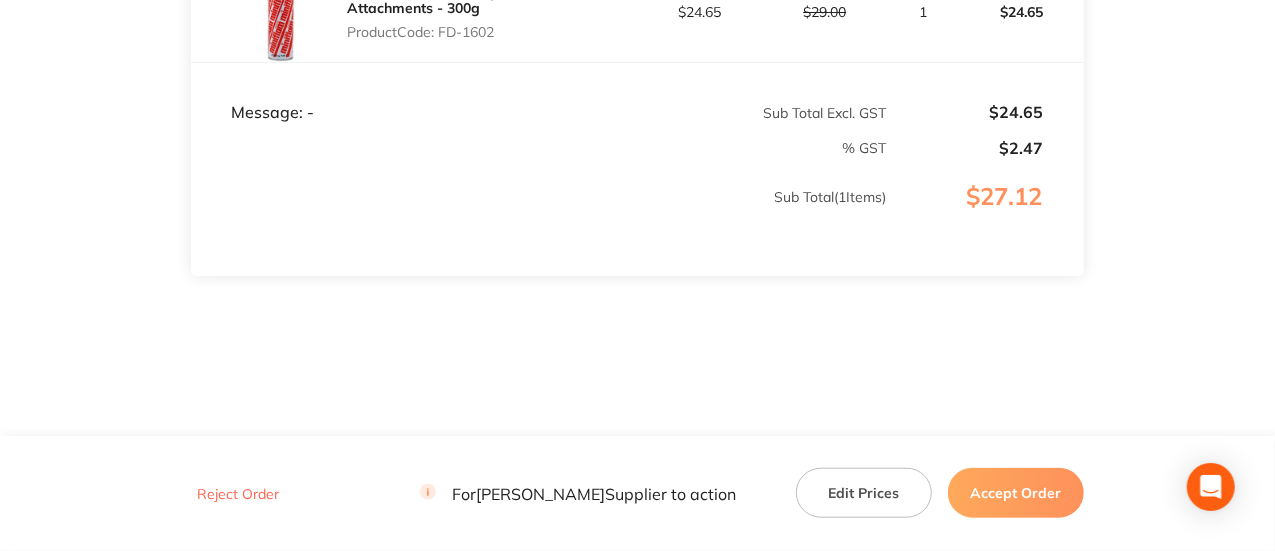 click on "Accept Order" at bounding box center (1016, 493) 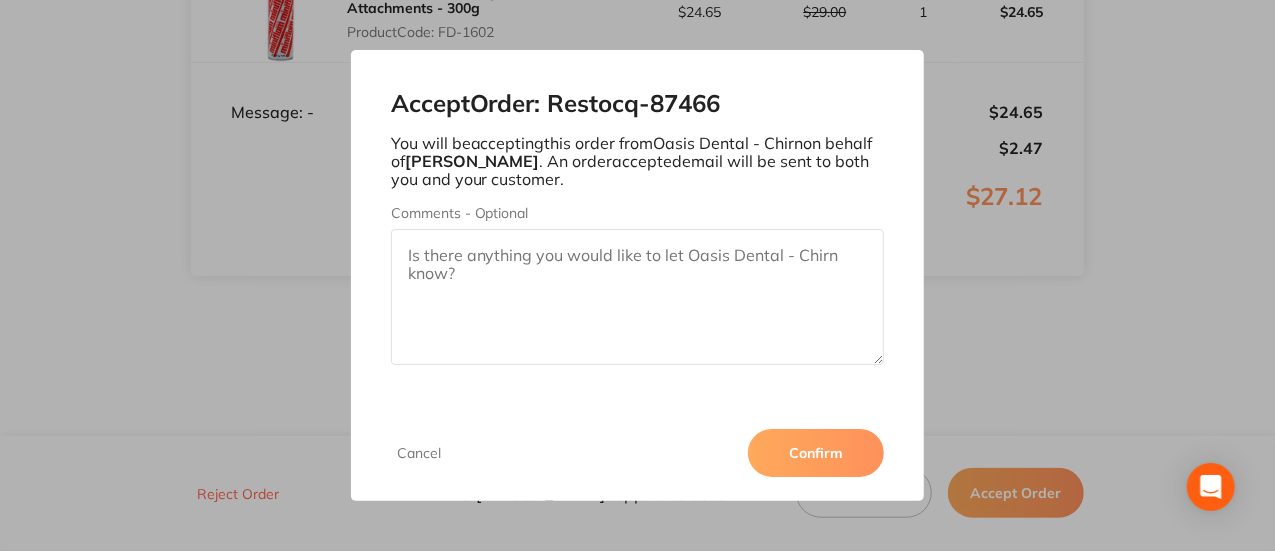 click on "Confirm" at bounding box center [816, 453] 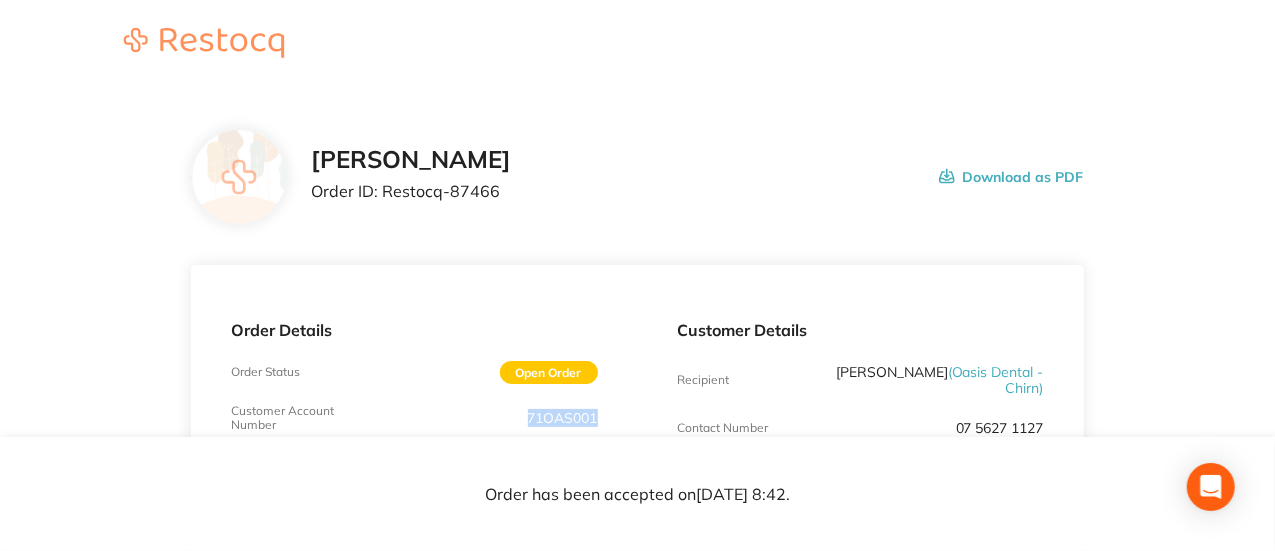 scroll, scrollTop: 0, scrollLeft: 0, axis: both 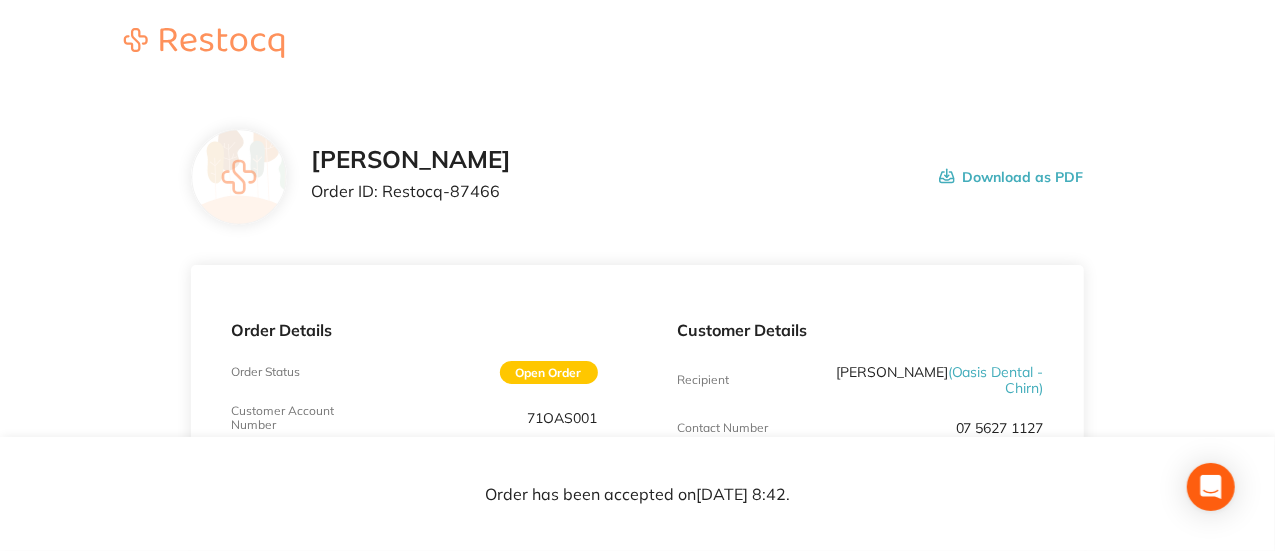 click on "Order ID: Restocq- 87466" at bounding box center [411, 191] 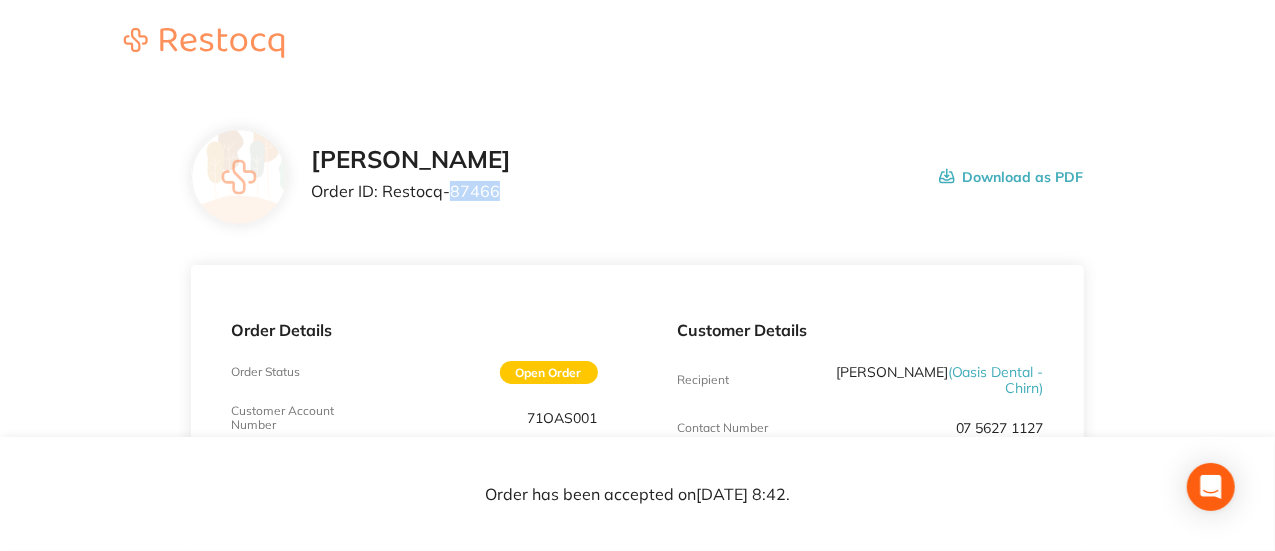 click on "Order ID: Restocq- 87466" at bounding box center [411, 191] 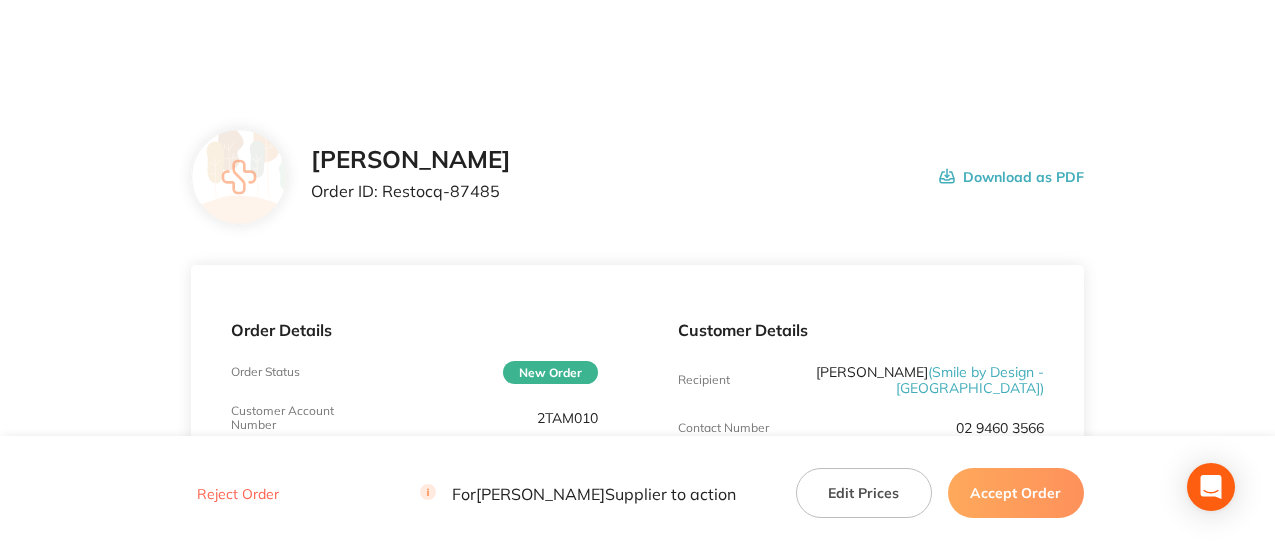 scroll, scrollTop: 0, scrollLeft: 0, axis: both 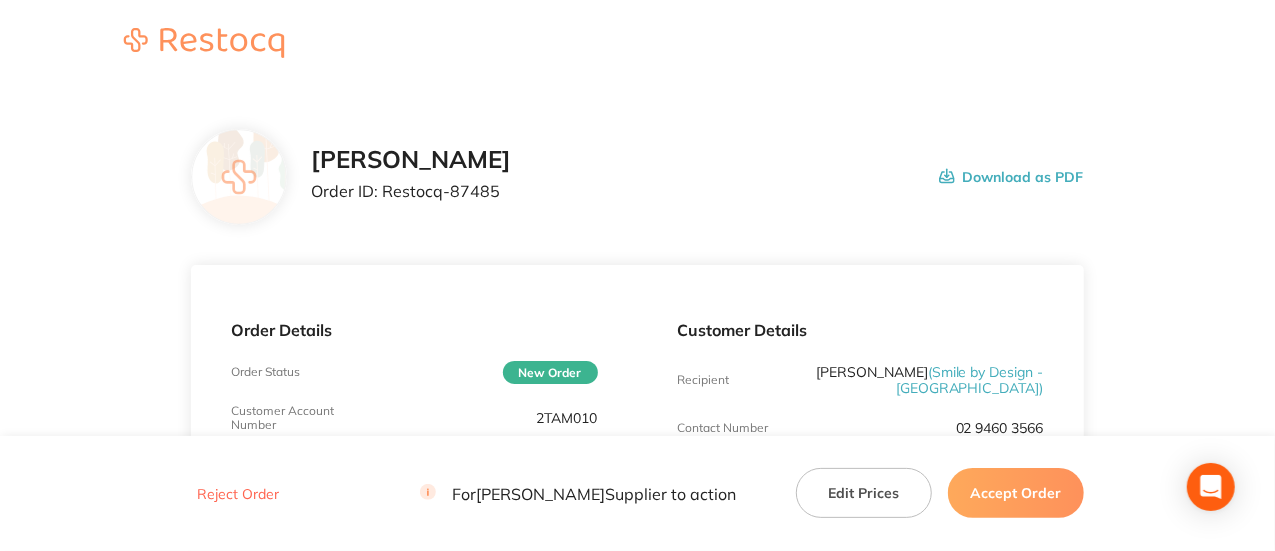 click on "2TAM010" at bounding box center (567, 418) 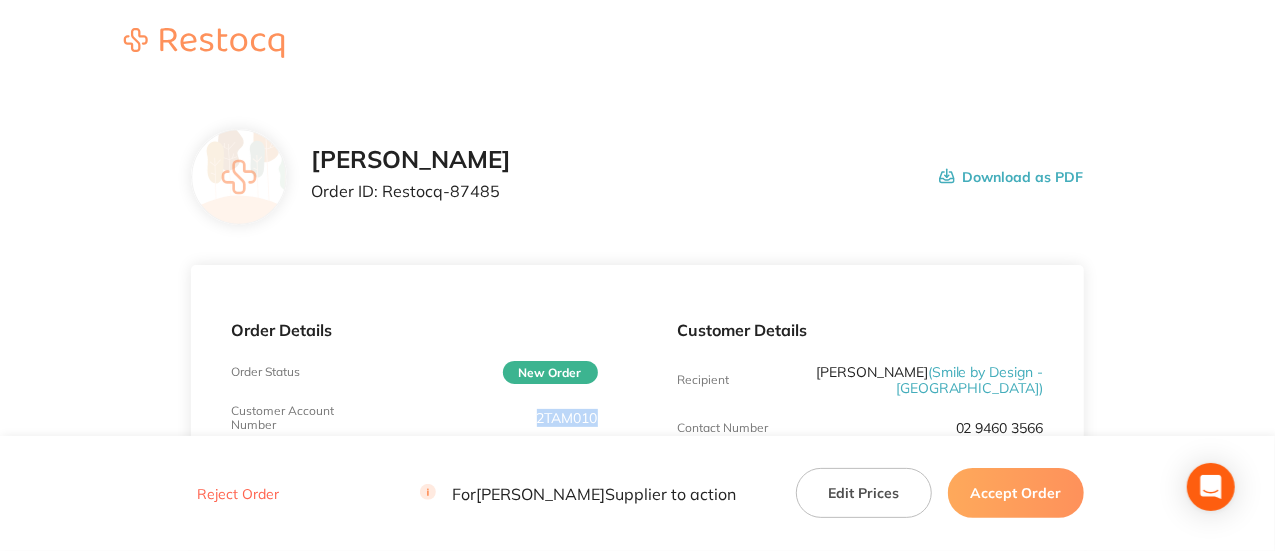 click on "2TAM010" at bounding box center (567, 418) 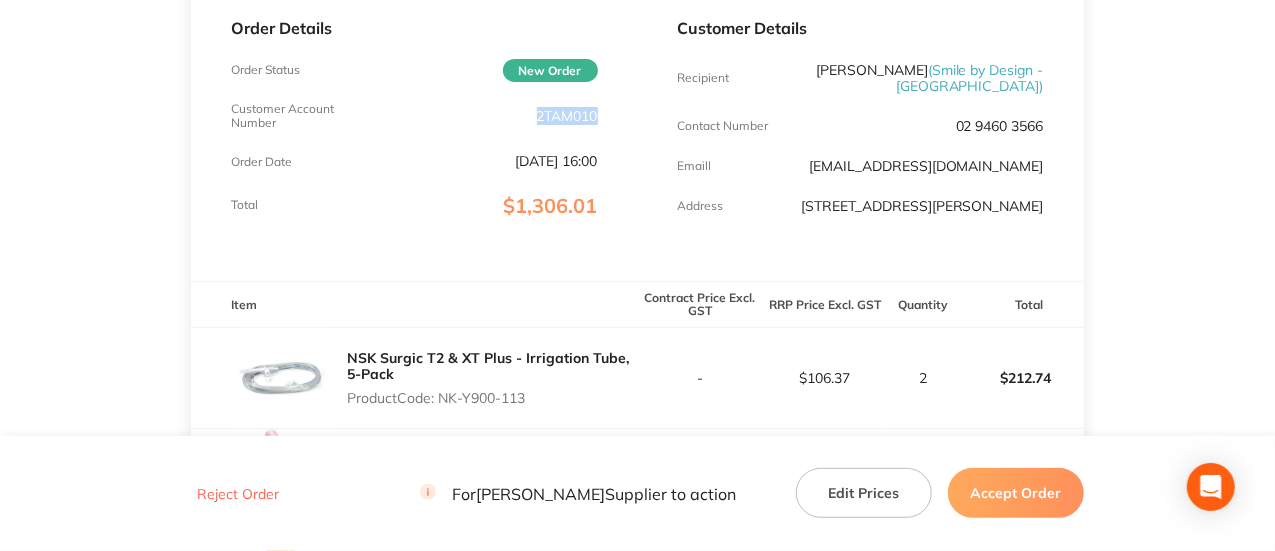 scroll, scrollTop: 302, scrollLeft: 0, axis: vertical 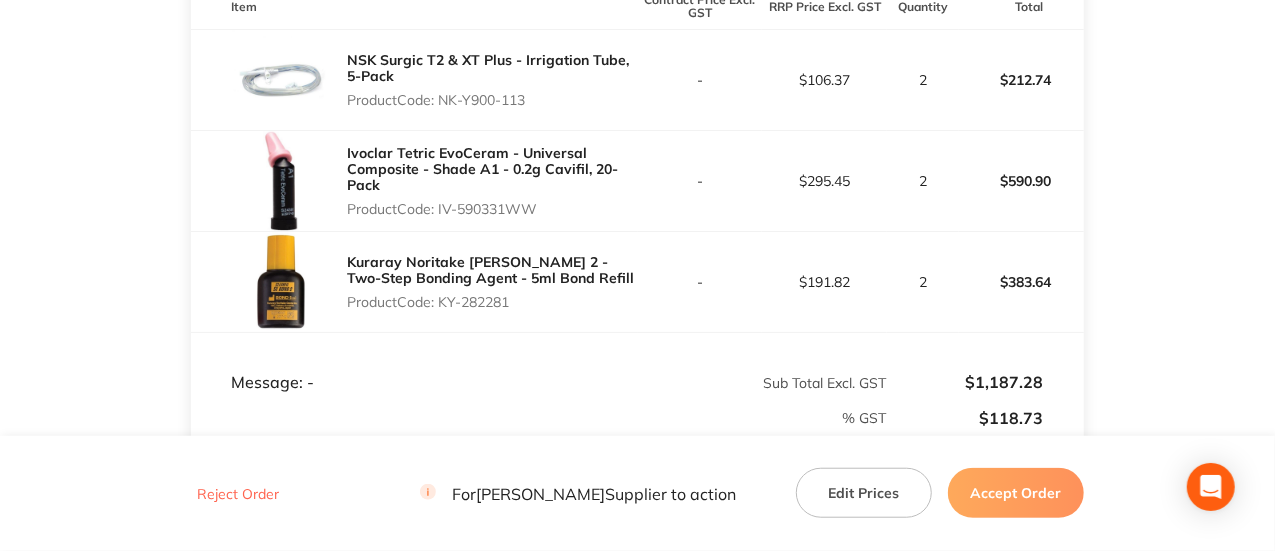drag, startPoint x: 546, startPoint y: 101, endPoint x: 444, endPoint y: 105, distance: 102.0784 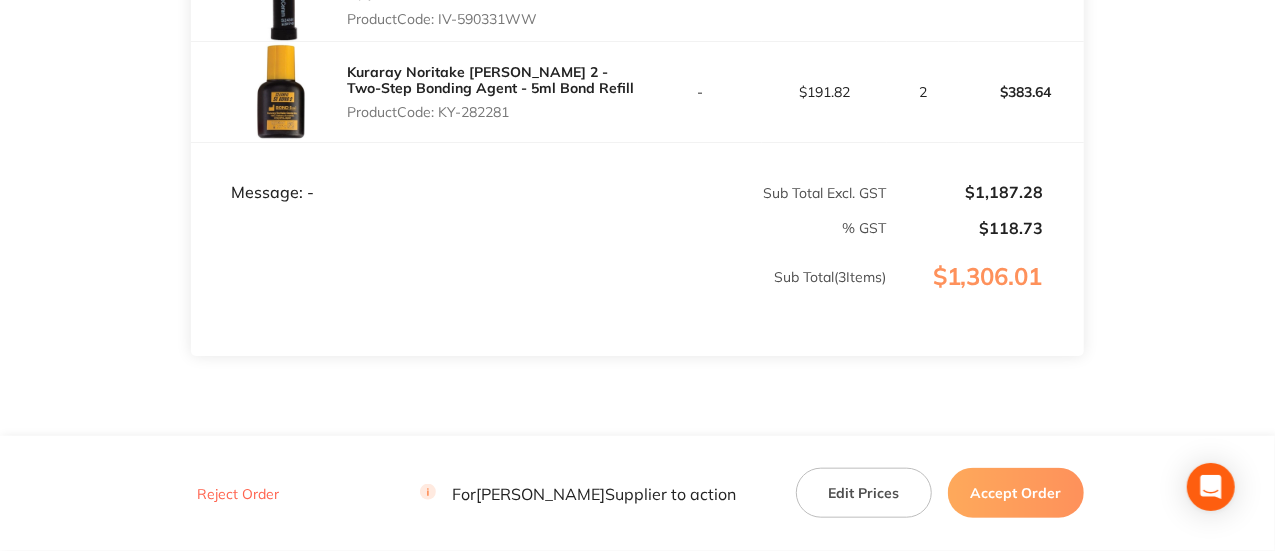 scroll, scrollTop: 869, scrollLeft: 0, axis: vertical 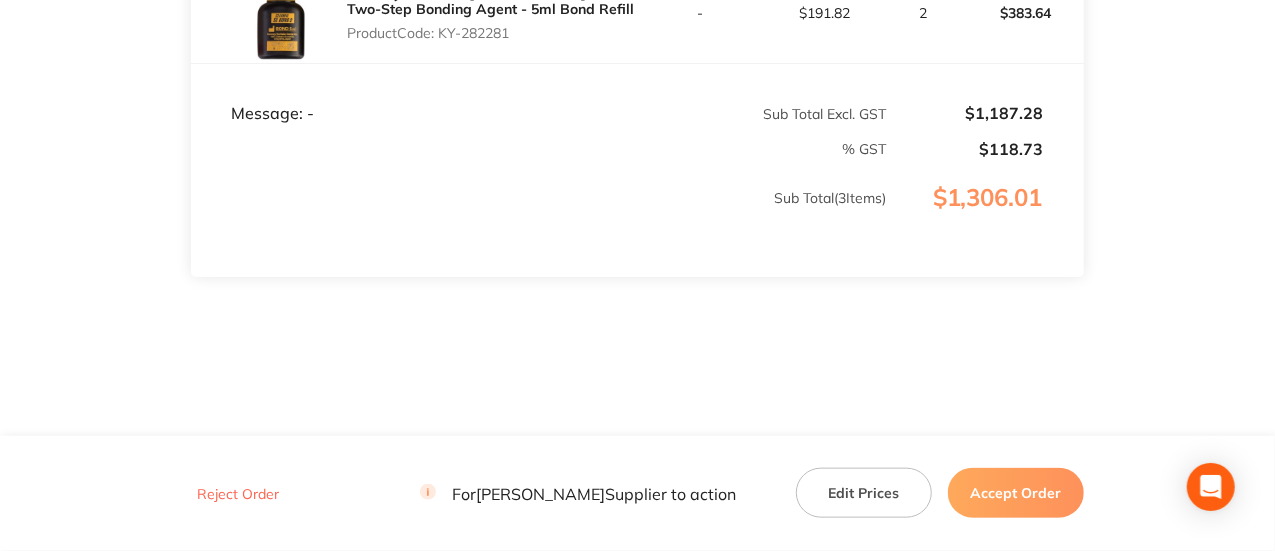 click on "Accept Order" at bounding box center [1016, 493] 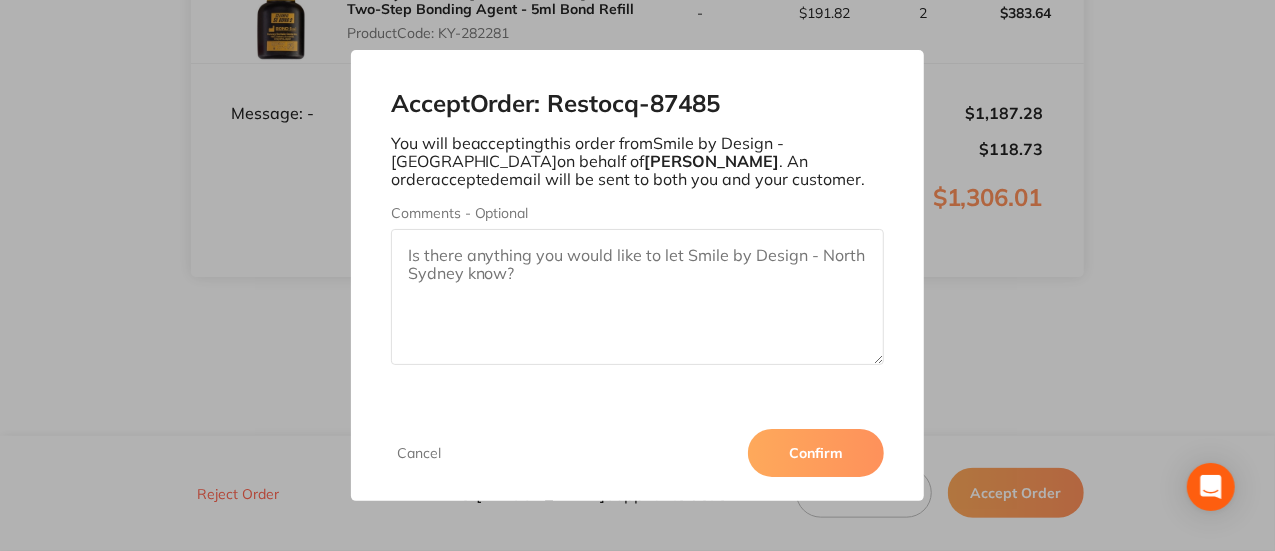 click on "Confirm" at bounding box center (816, 453) 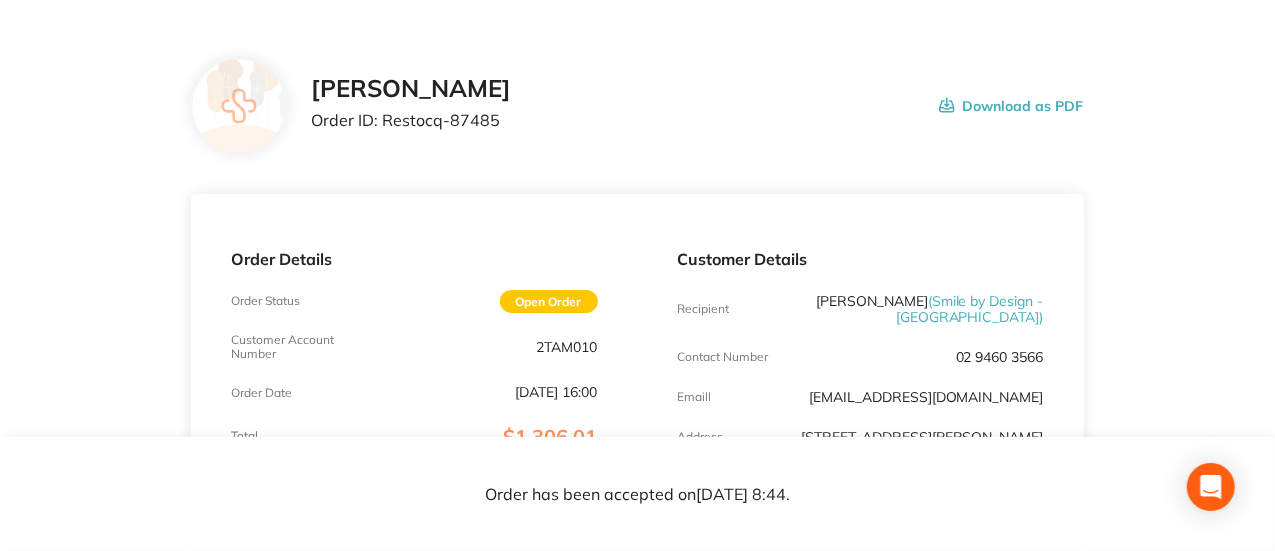 scroll, scrollTop: 70, scrollLeft: 0, axis: vertical 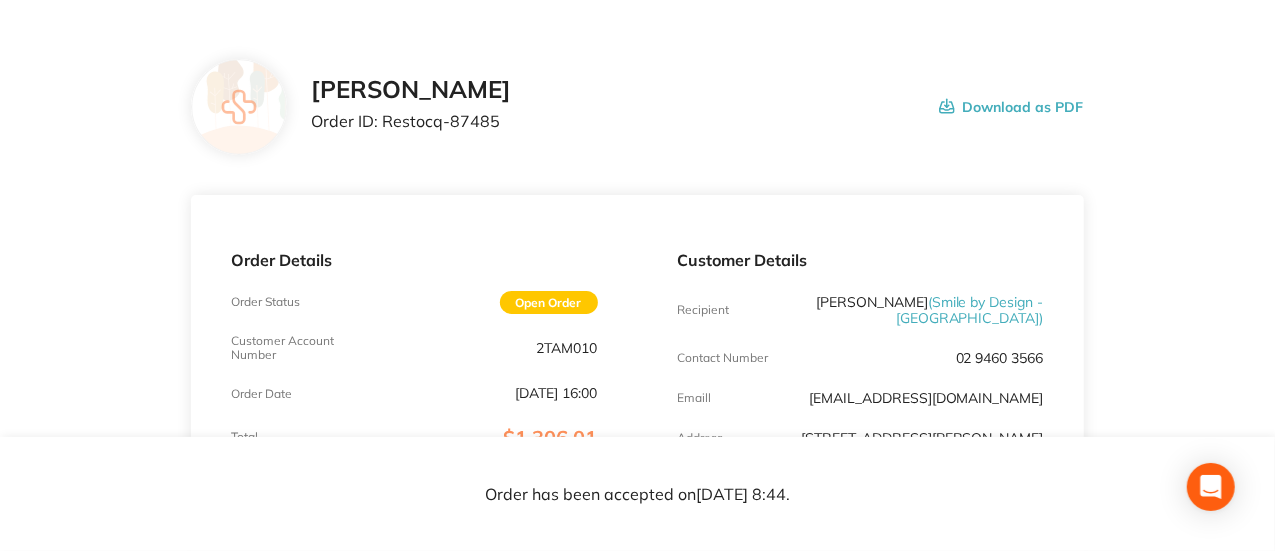 click on "Order ID: Restocq- 87485" at bounding box center [411, 121] 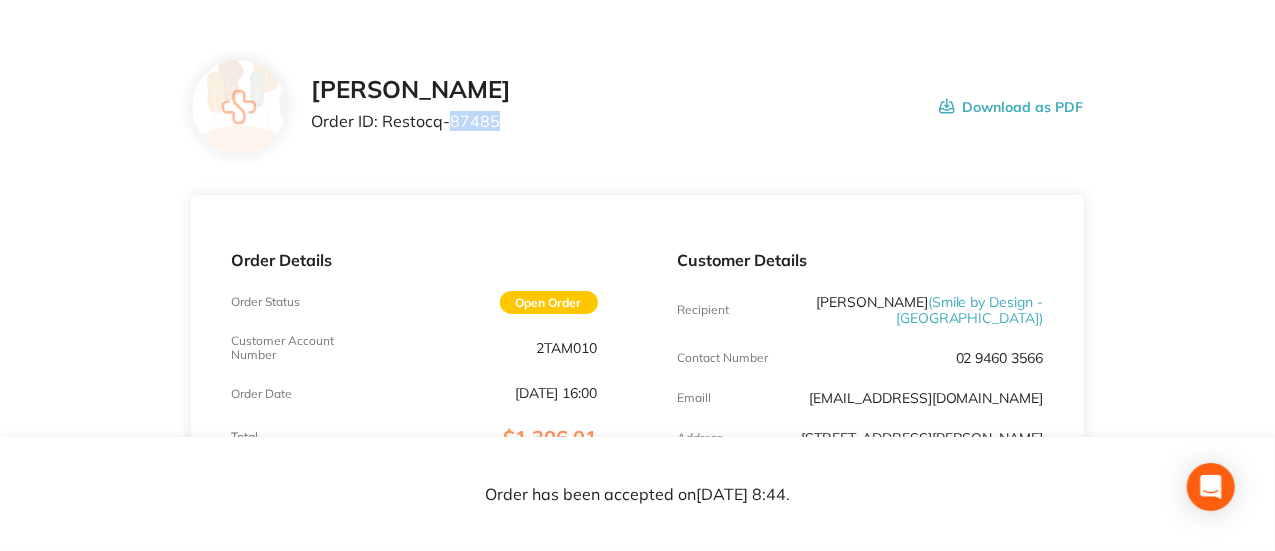 click on "Order ID: Restocq- 87485" at bounding box center [411, 121] 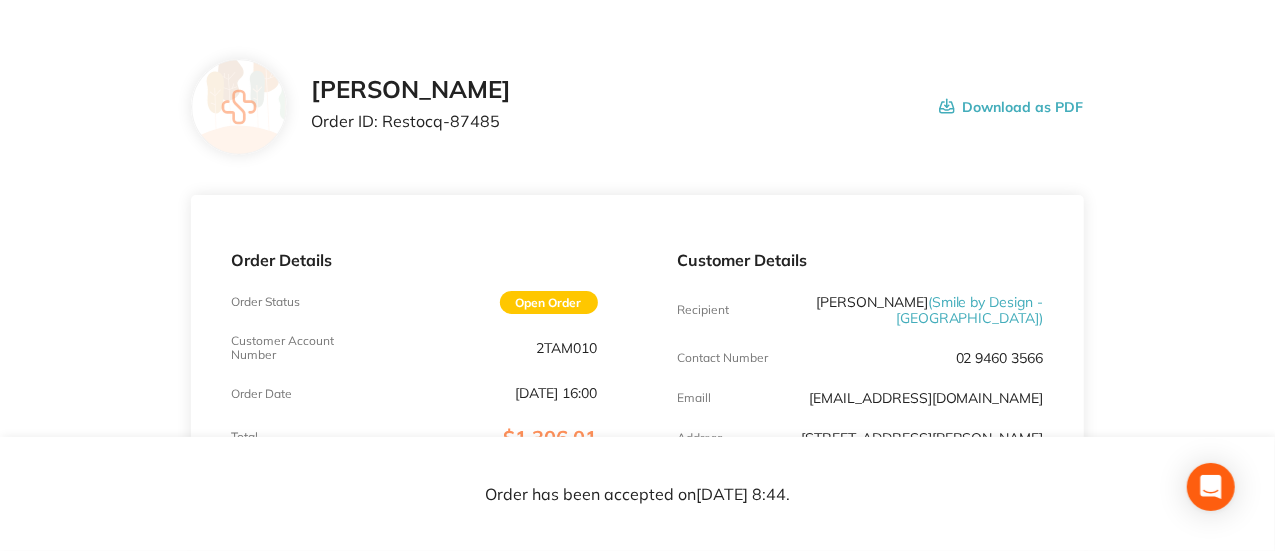 click on "Order has been accepted on  Jul 25 2025, 8:44 ." at bounding box center (637, 494) 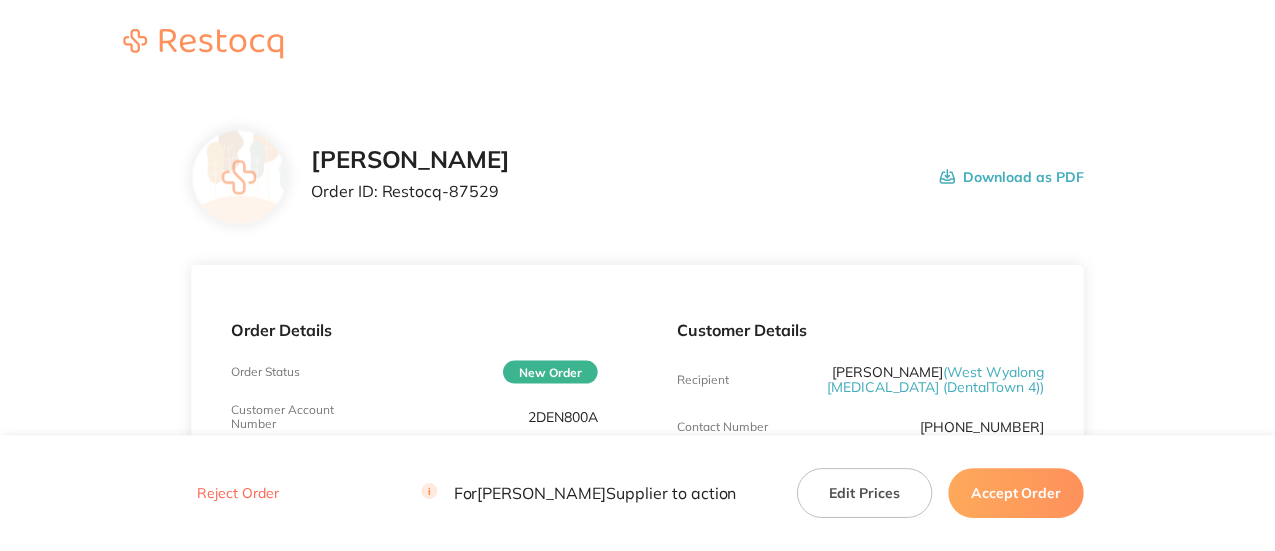 scroll, scrollTop: 0, scrollLeft: 0, axis: both 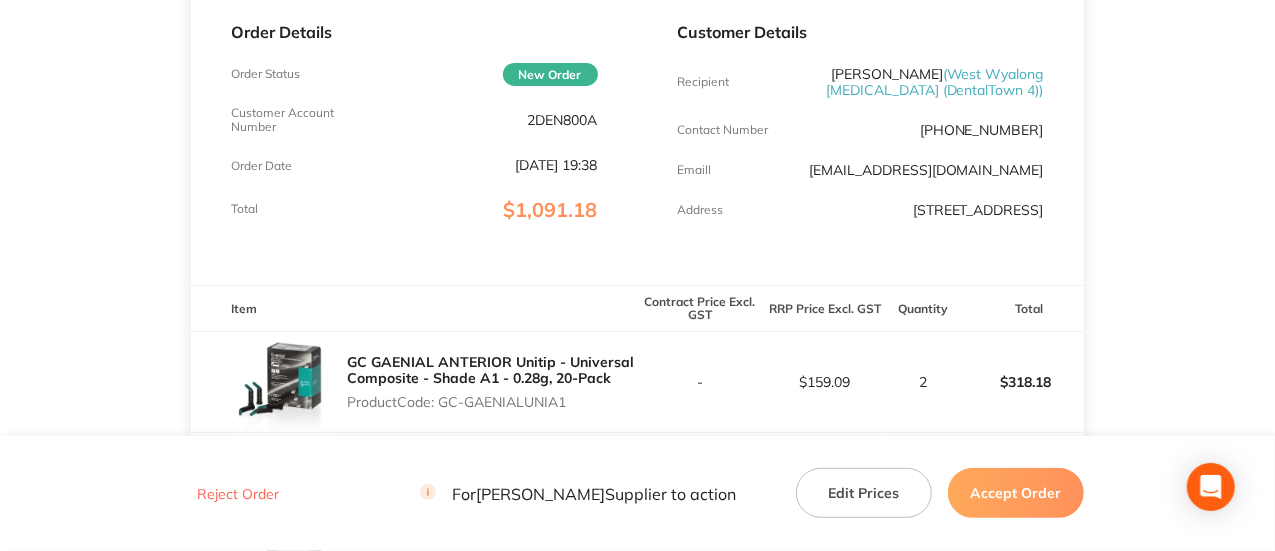 click on "2DEN800A" at bounding box center (563, 120) 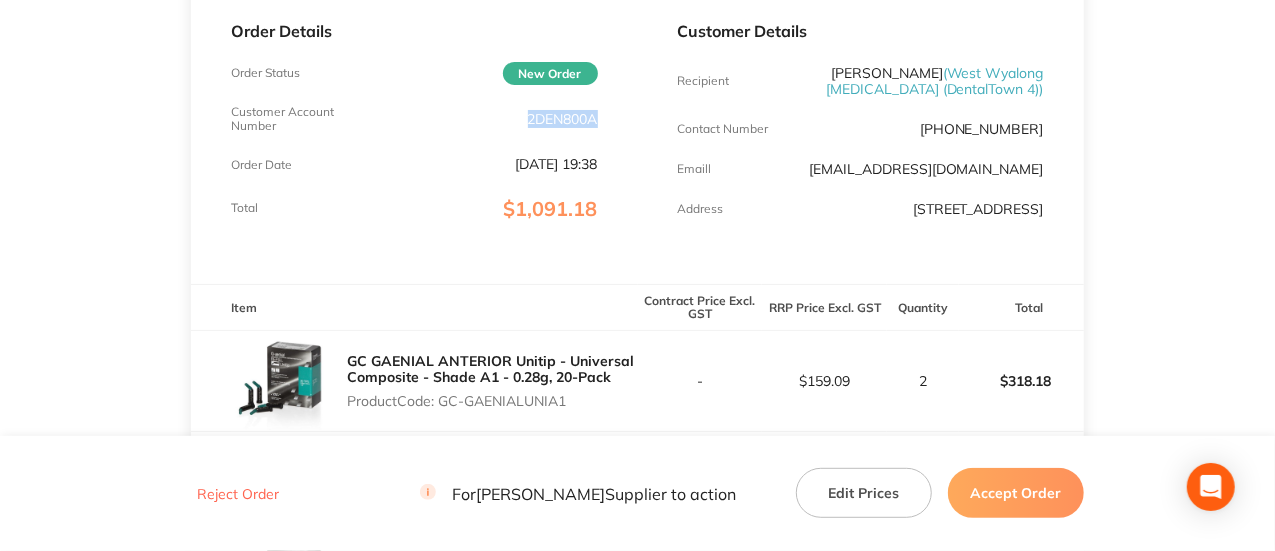 click on "2DEN800A" at bounding box center (563, 119) 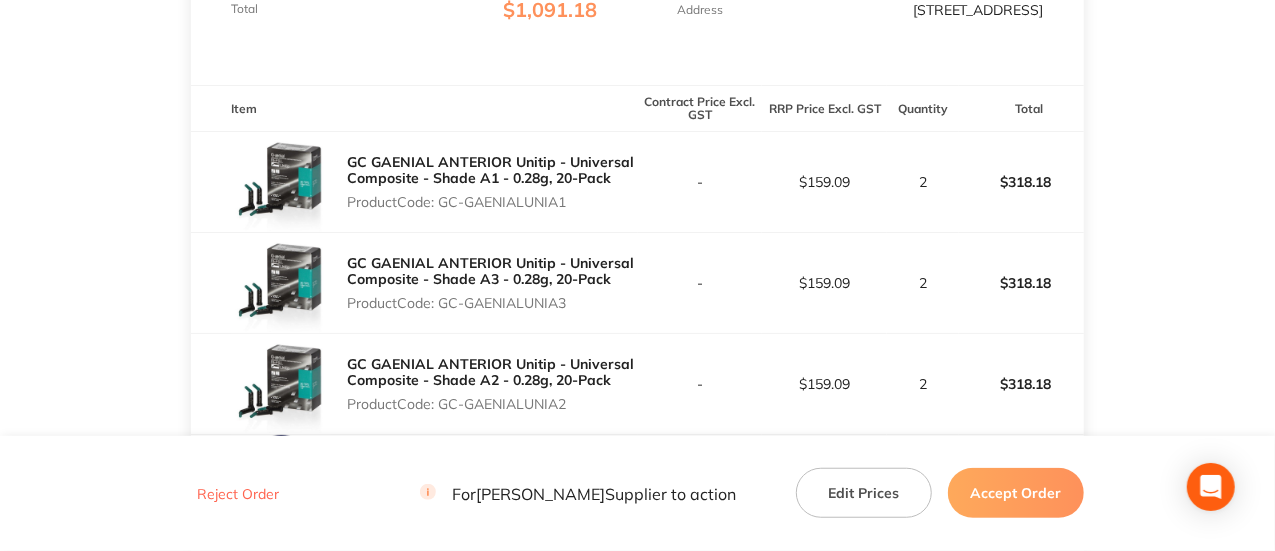 scroll, scrollTop: 499, scrollLeft: 0, axis: vertical 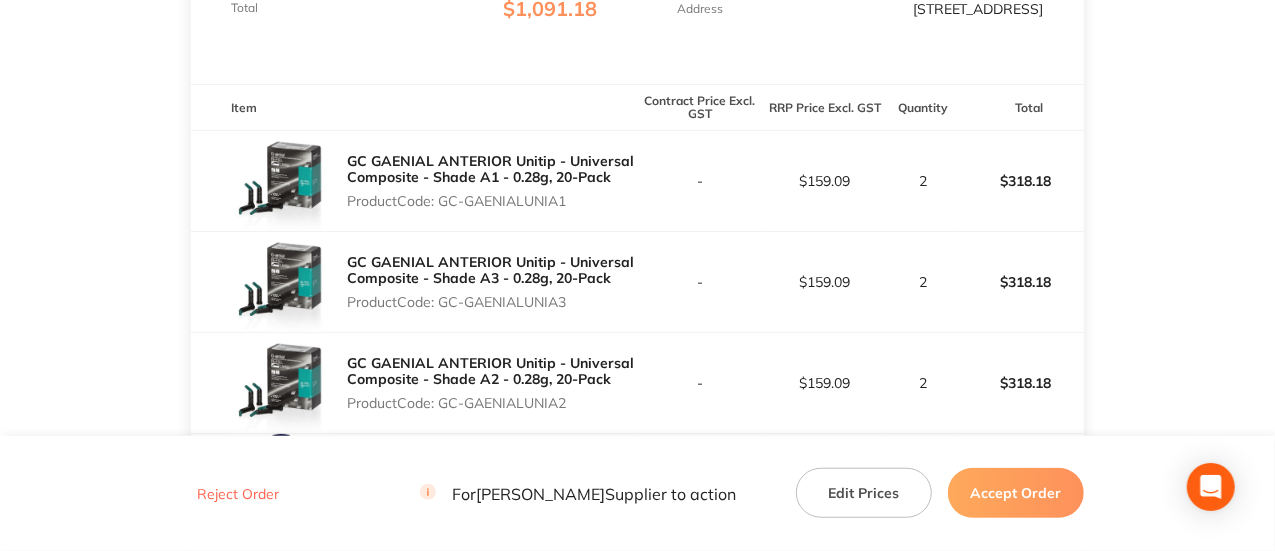 drag, startPoint x: 586, startPoint y: 231, endPoint x: 445, endPoint y: 224, distance: 141.17365 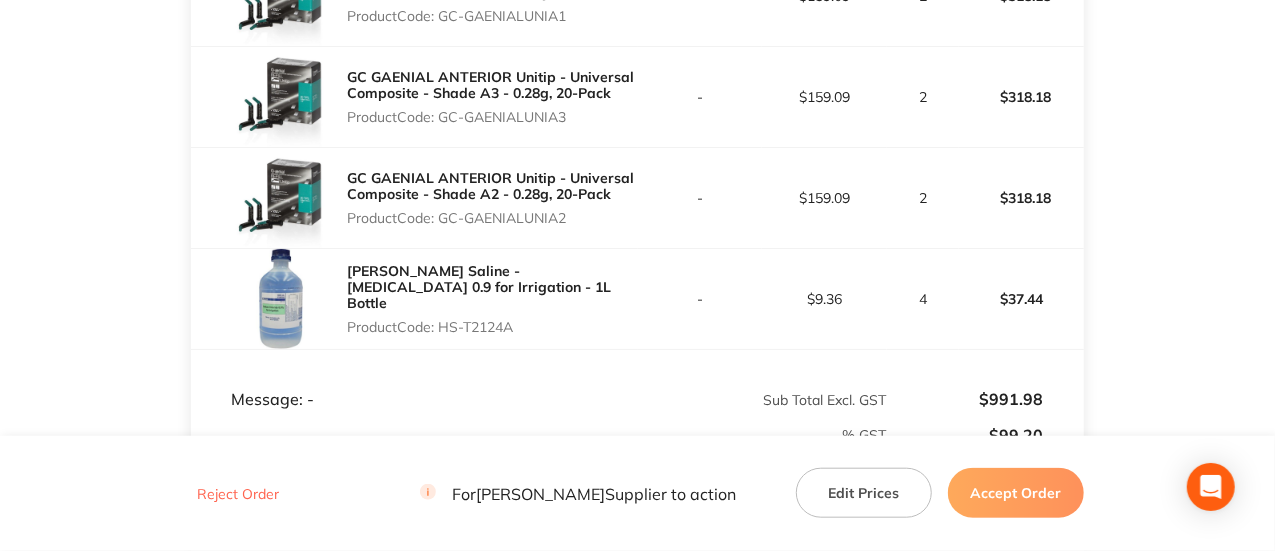 scroll, scrollTop: 686, scrollLeft: 0, axis: vertical 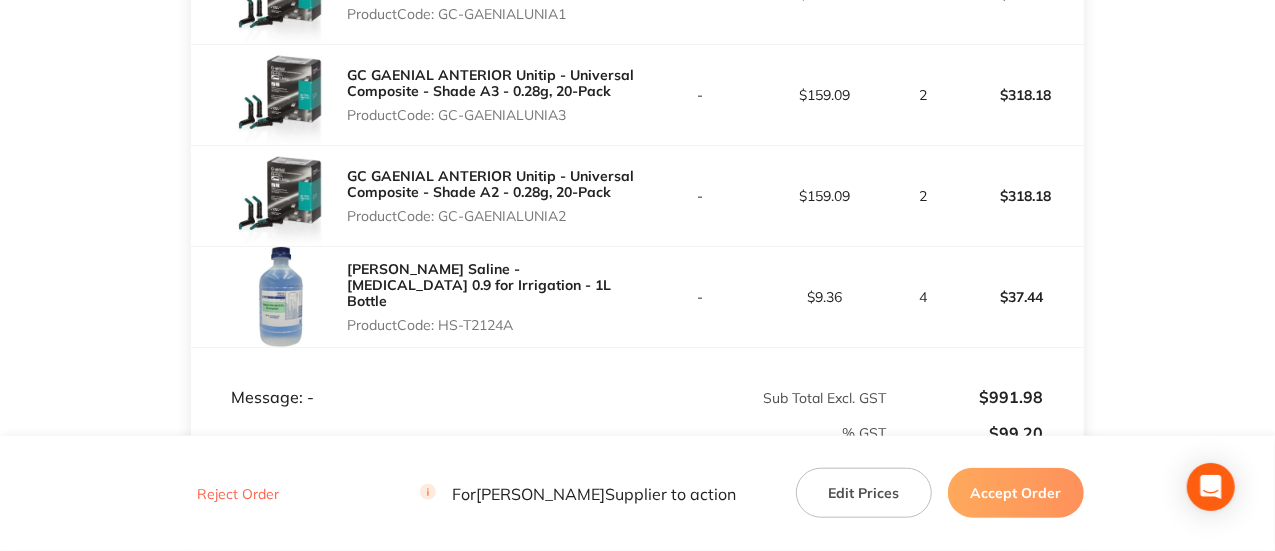 drag, startPoint x: 526, startPoint y: 321, endPoint x: 443, endPoint y: 332, distance: 83.725746 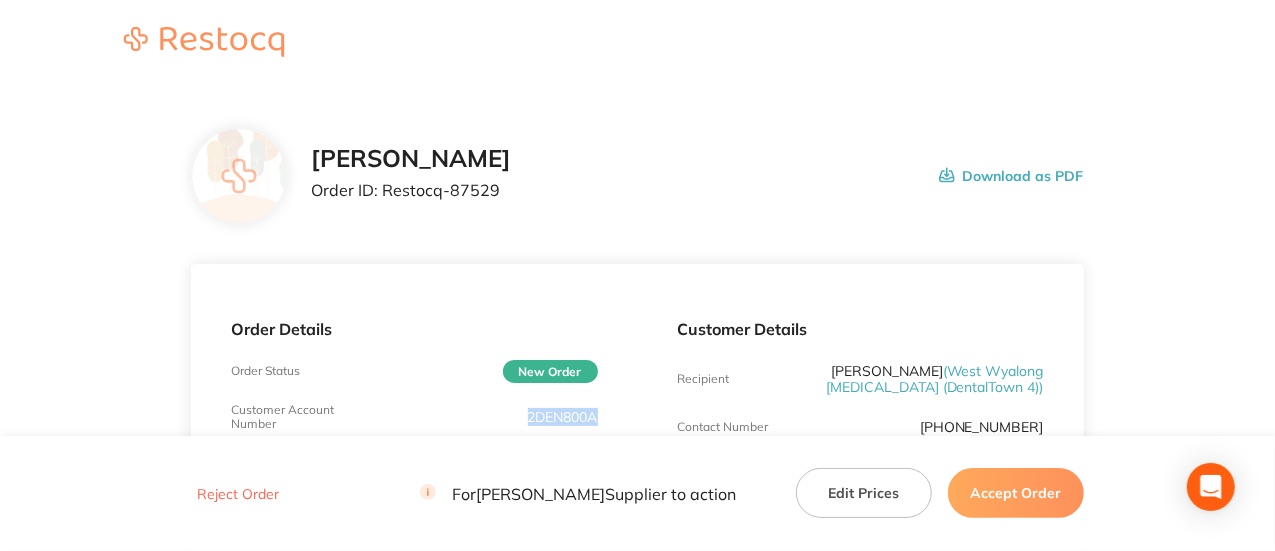 scroll, scrollTop: 0, scrollLeft: 0, axis: both 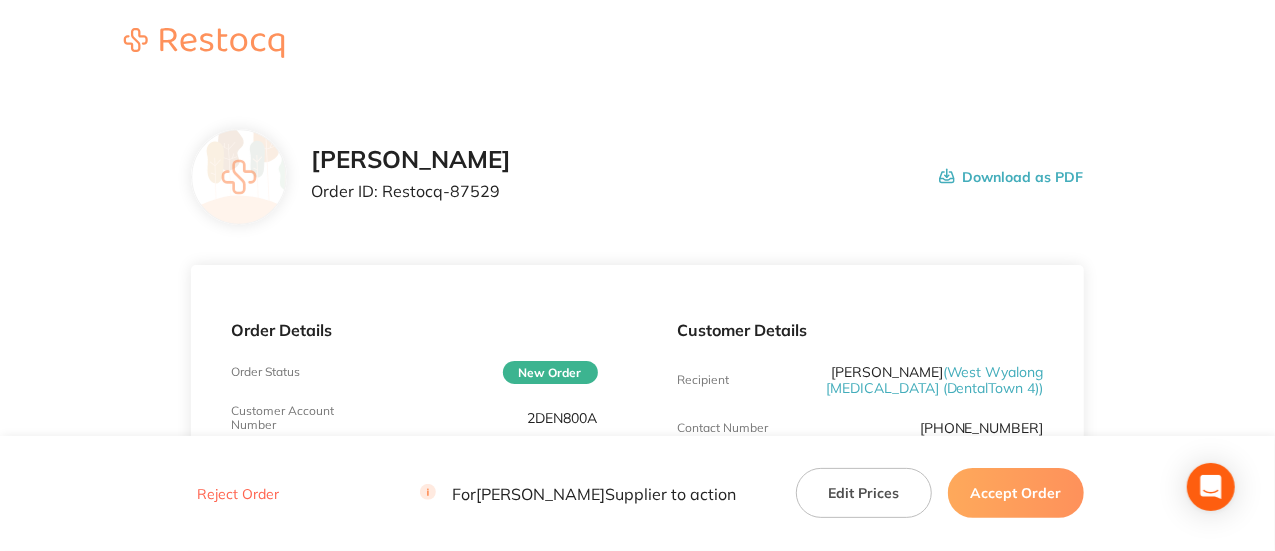 click on "Order ID: Restocq- 87529" at bounding box center (411, 191) 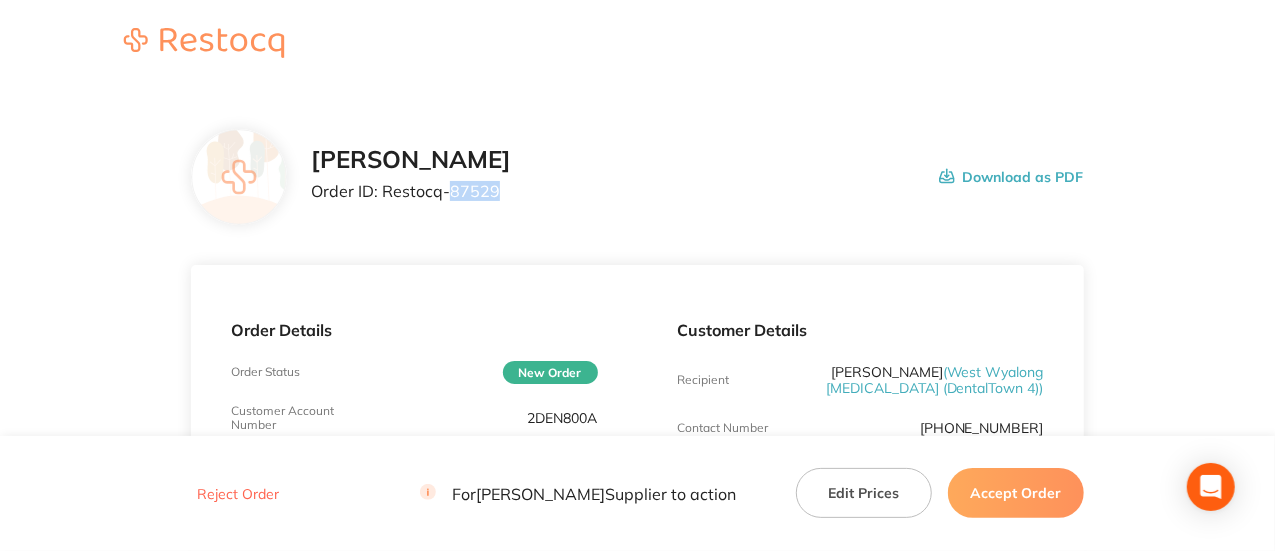 click on "Order ID: Restocq- 87529" at bounding box center [411, 191] 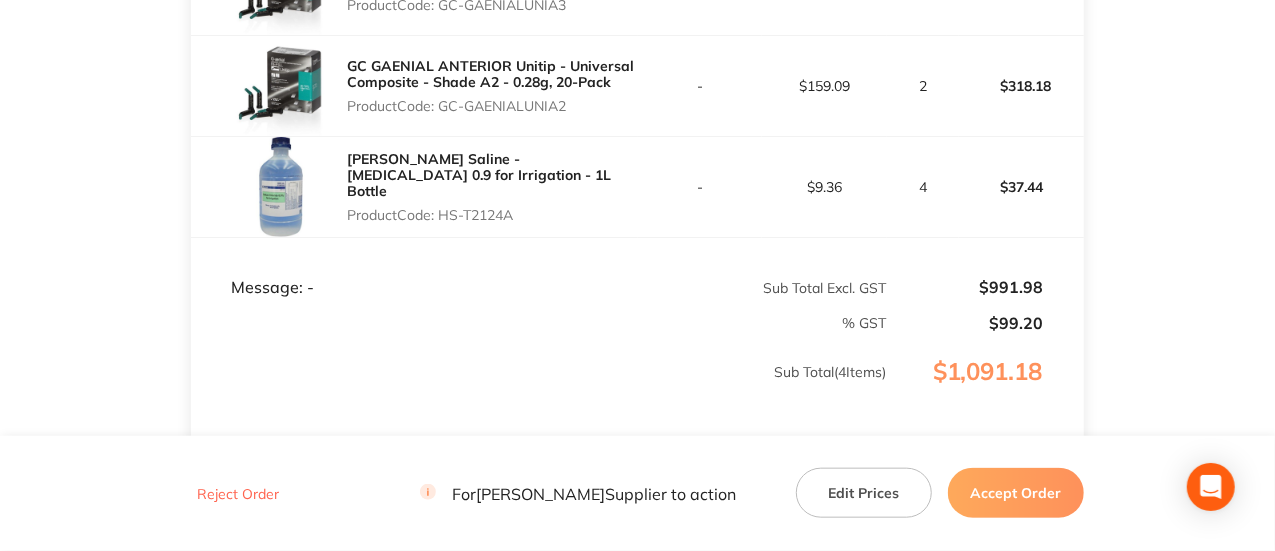 drag, startPoint x: 526, startPoint y: 237, endPoint x: 444, endPoint y: 227, distance: 82.607506 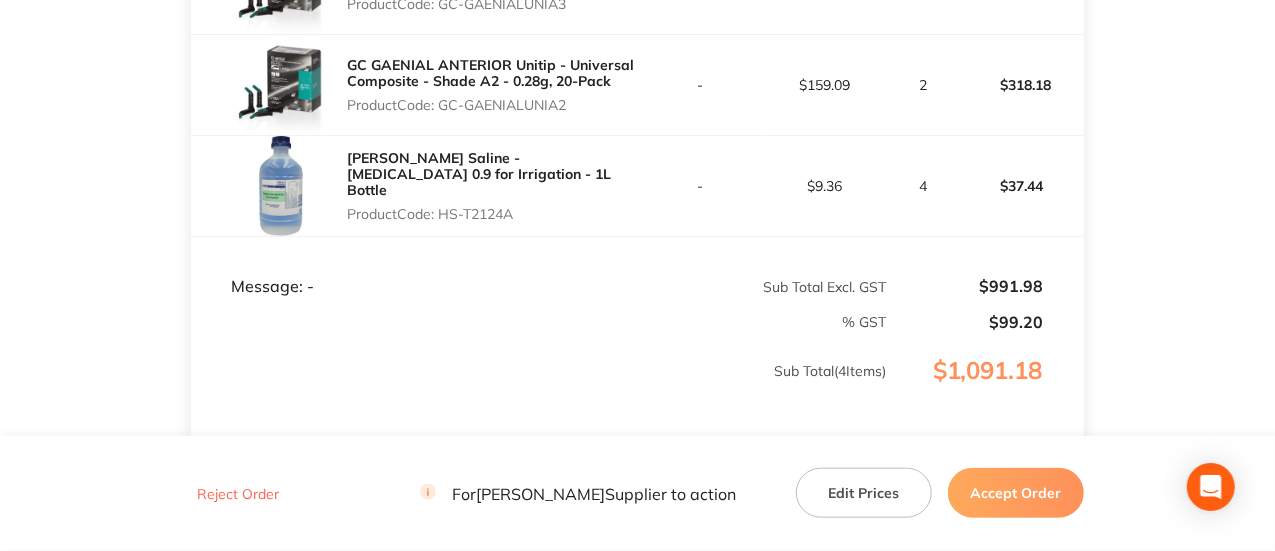 copy on "HS-T2124A" 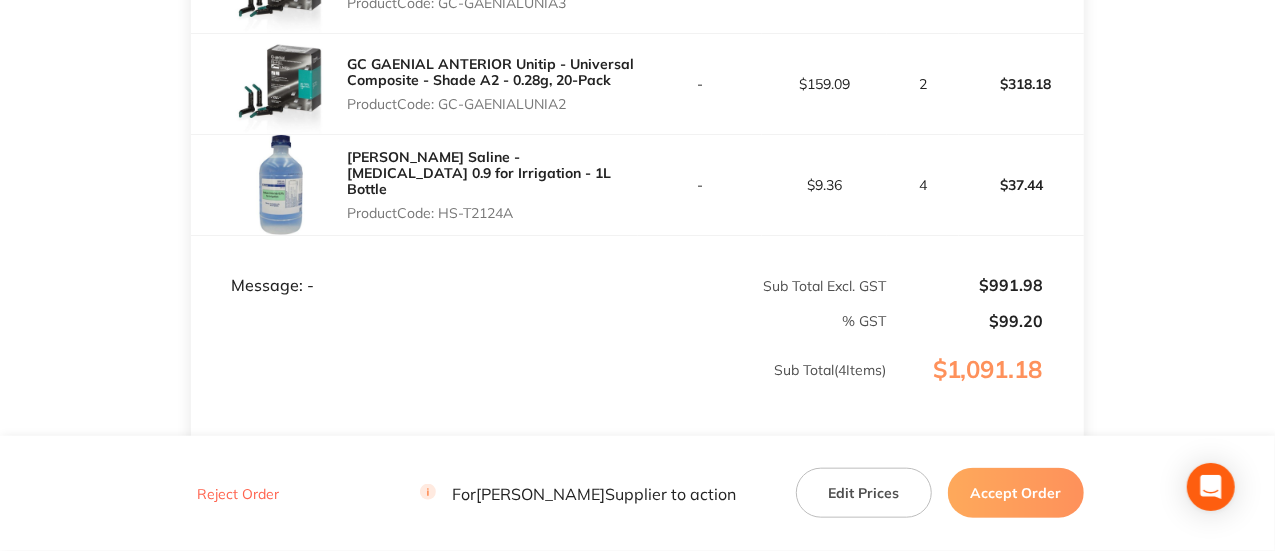 scroll, scrollTop: 799, scrollLeft: 0, axis: vertical 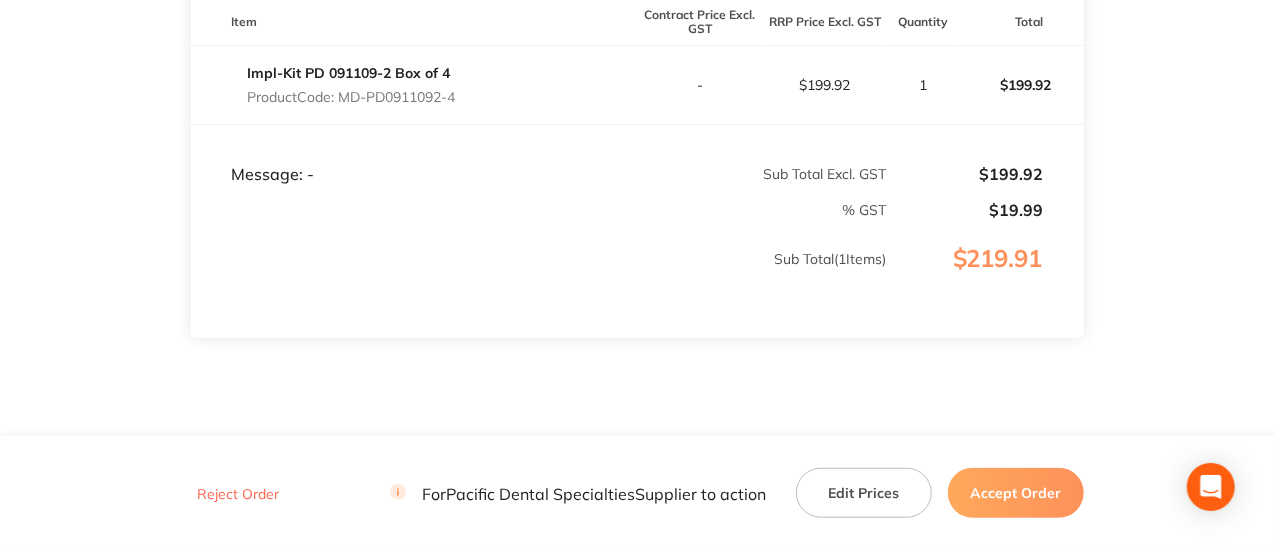 drag, startPoint x: 470, startPoint y: 86, endPoint x: 343, endPoint y: 101, distance: 127.88276 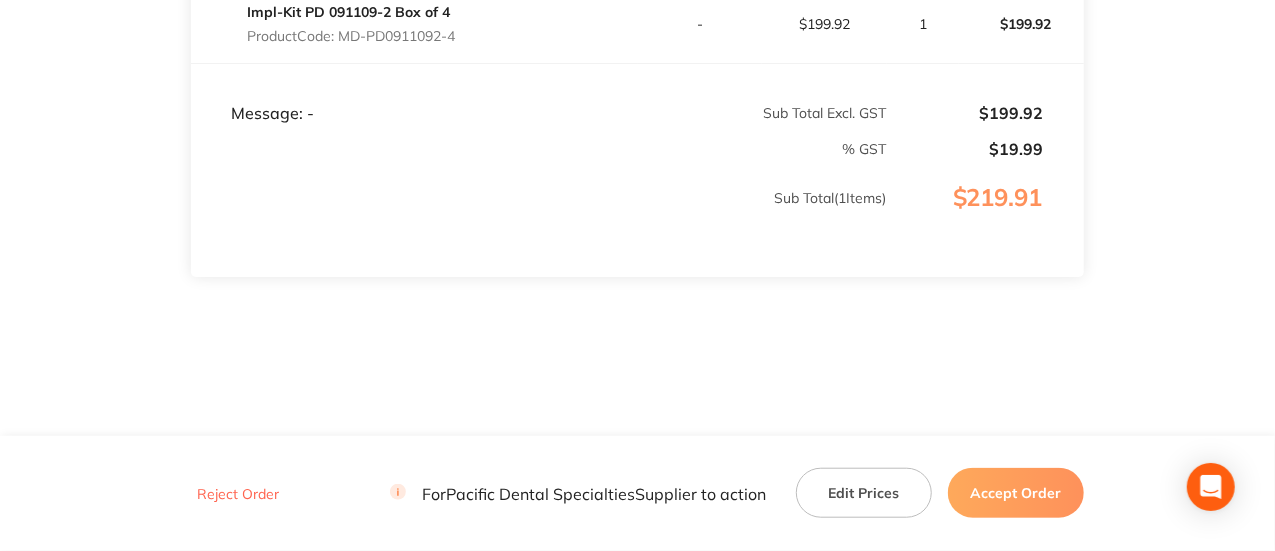 click on "Accept Order" at bounding box center (1016, 493) 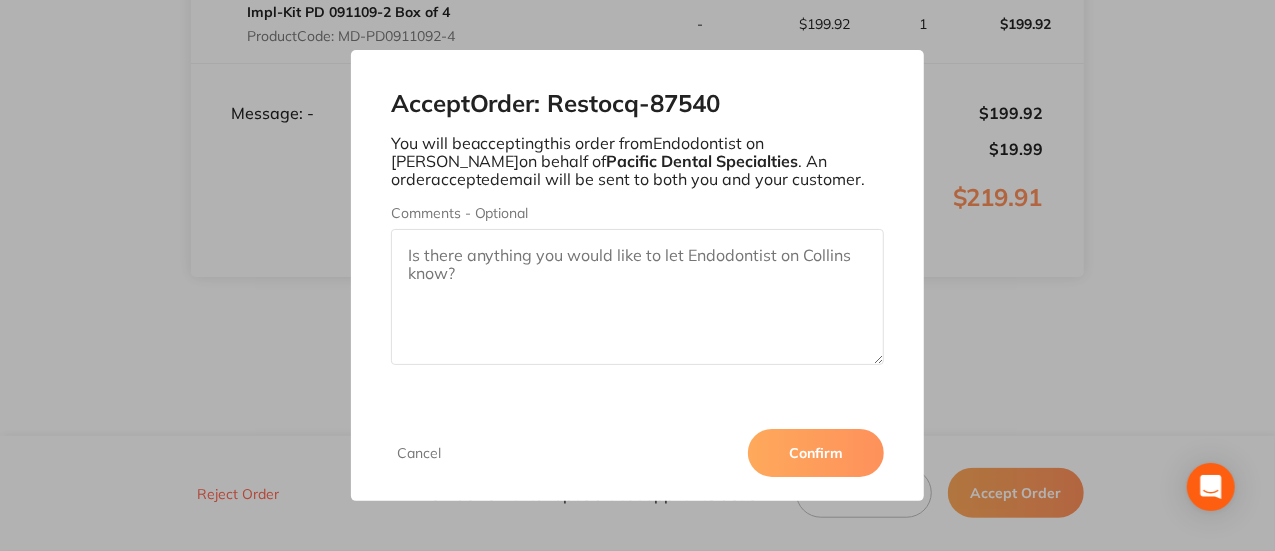 click on "Confirm" at bounding box center (816, 453) 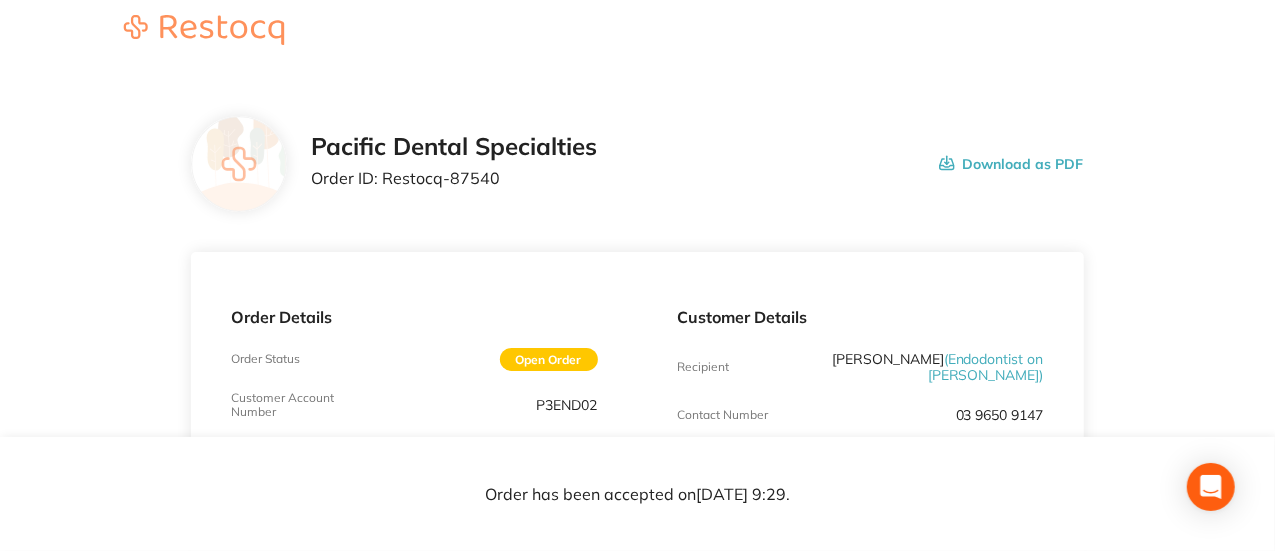 scroll, scrollTop: 0, scrollLeft: 0, axis: both 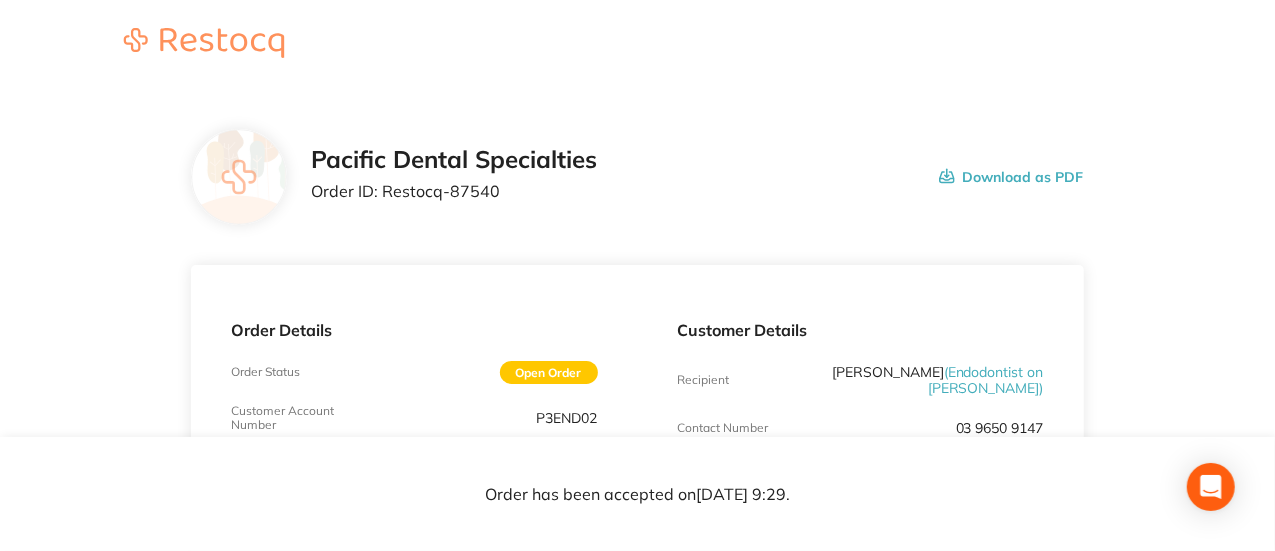 click on "Order ID: Restocq- 87540" at bounding box center (454, 191) 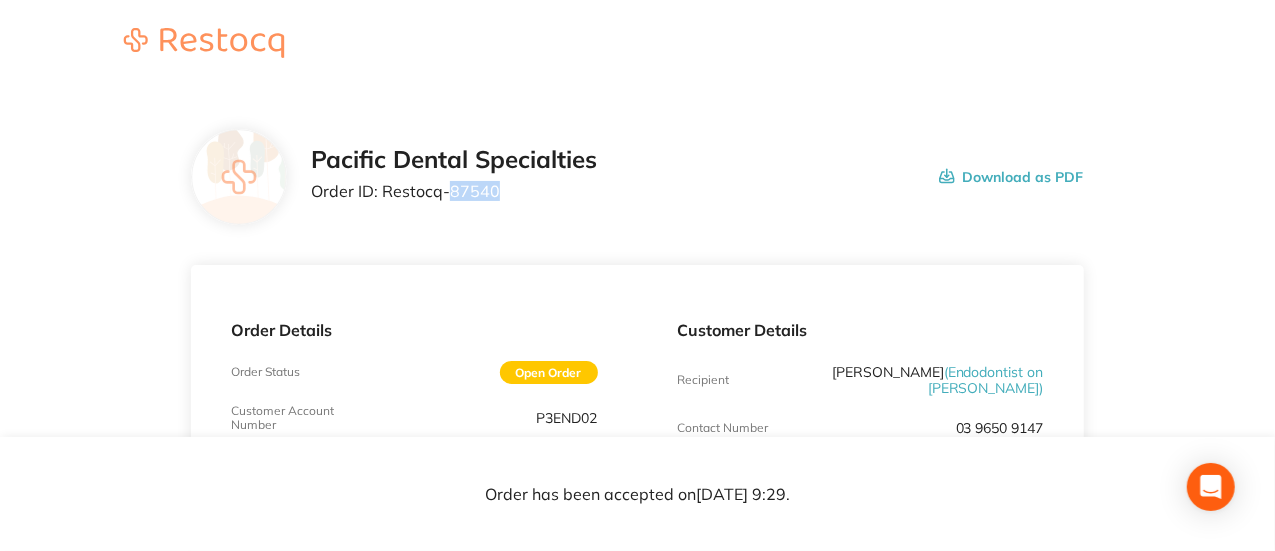 click on "Order ID: Restocq- 87540" at bounding box center (454, 191) 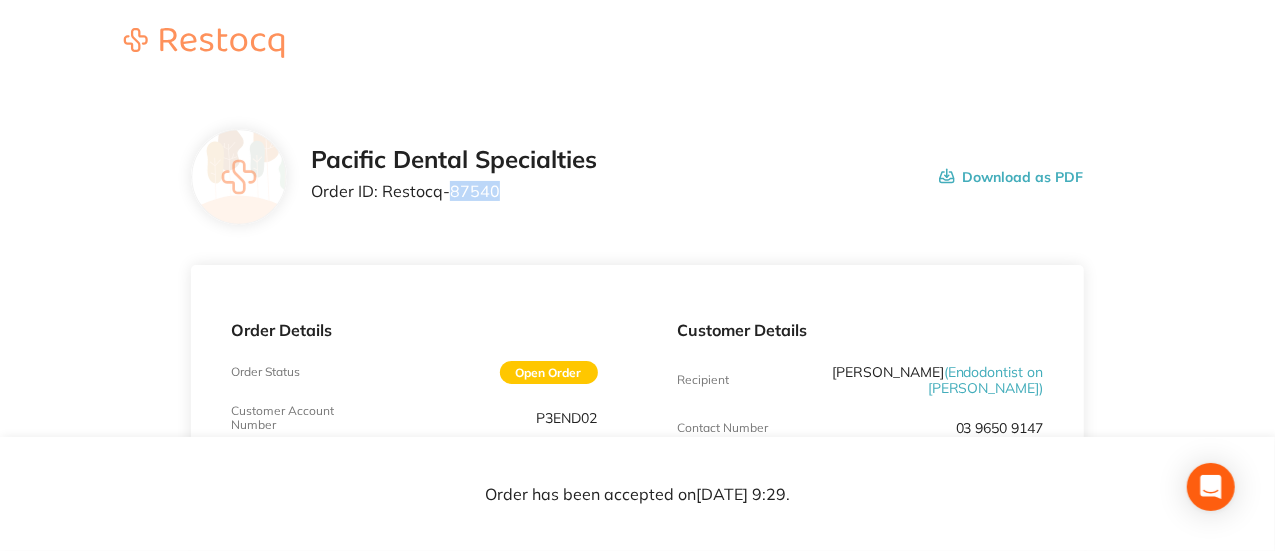 copy on "87540" 